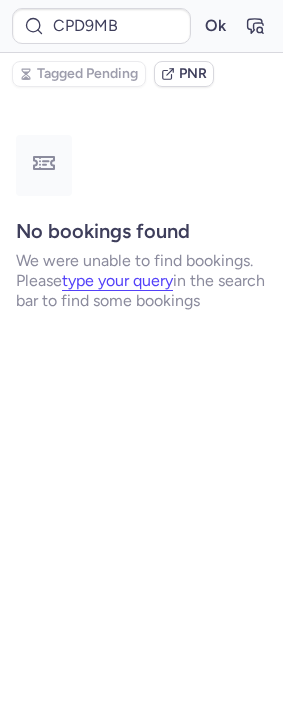 scroll, scrollTop: 0, scrollLeft: 0, axis: both 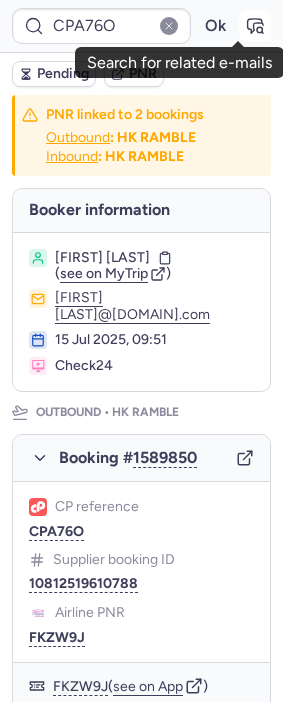 click 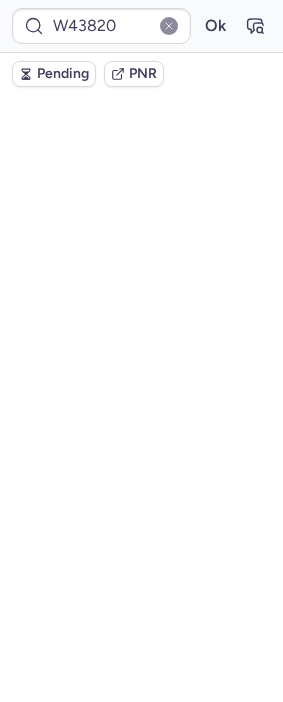 type on "CPA76O" 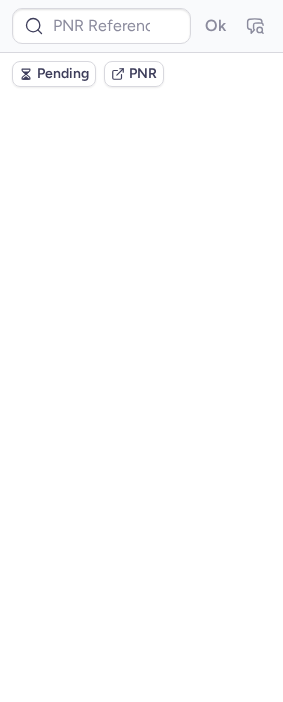 scroll, scrollTop: 0, scrollLeft: 0, axis: both 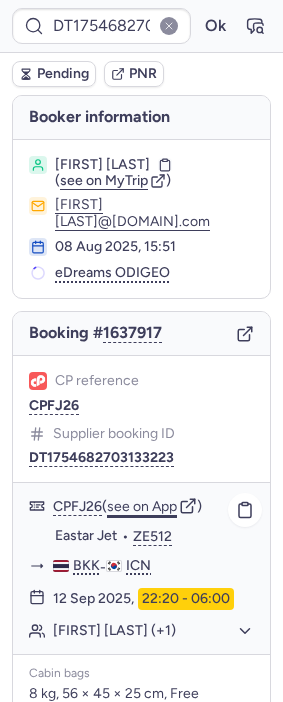 click on "see on App" 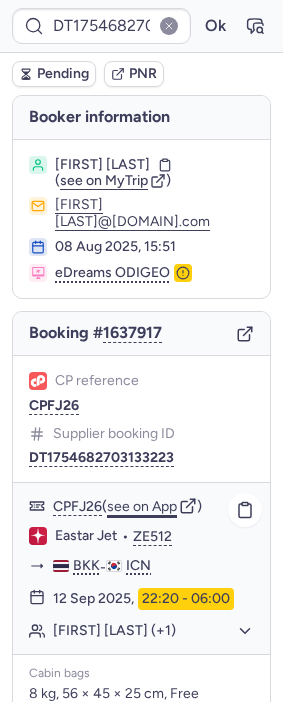 type on "CPD9MB" 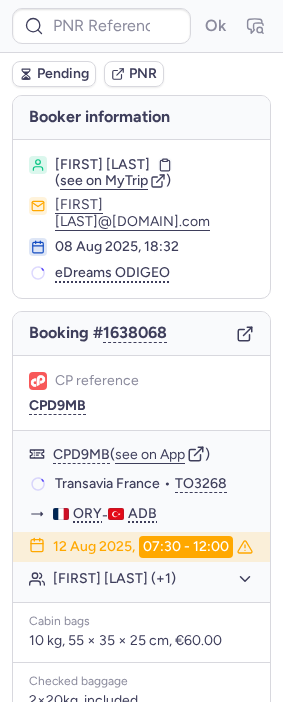 type on "[CODE]" 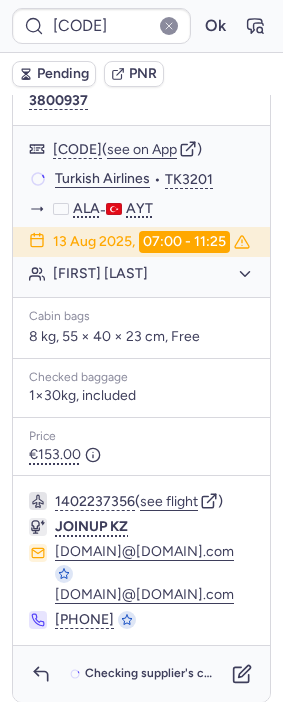 scroll, scrollTop: 399, scrollLeft: 0, axis: vertical 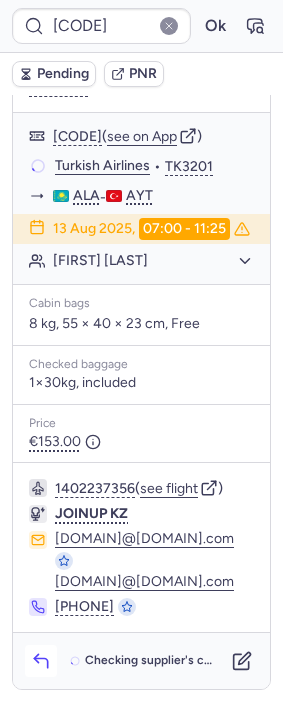 click 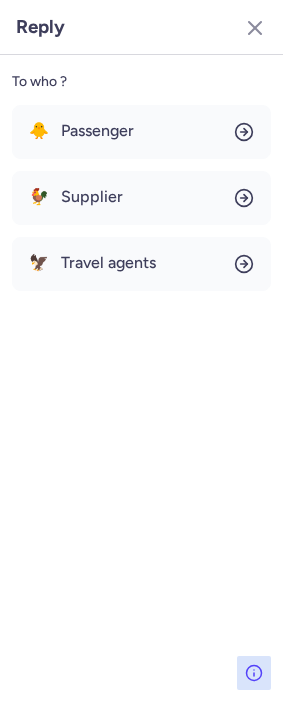 click on "To who ?" 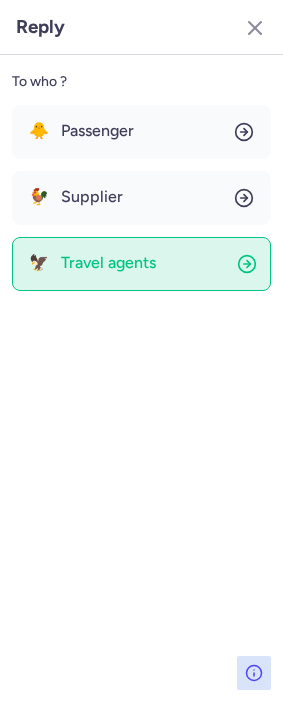 click on "🦅 Travel agents" 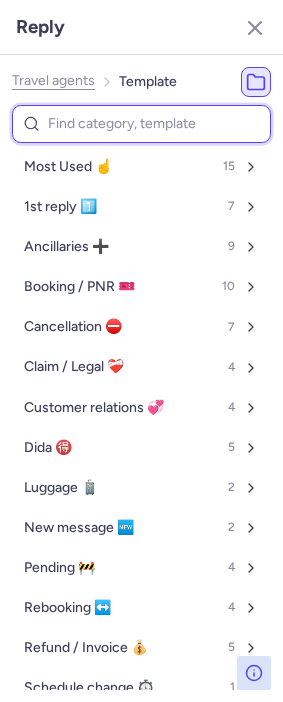 click at bounding box center [141, 124] 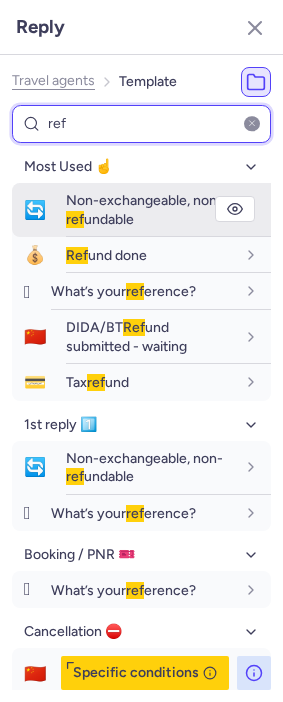 type on "ref" 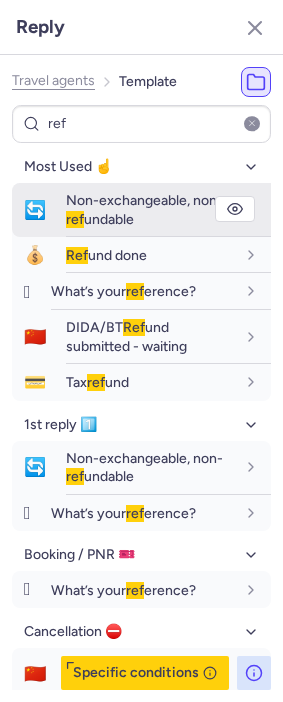 click on "Non-exchangeable, non- ref undable" at bounding box center [144, 209] 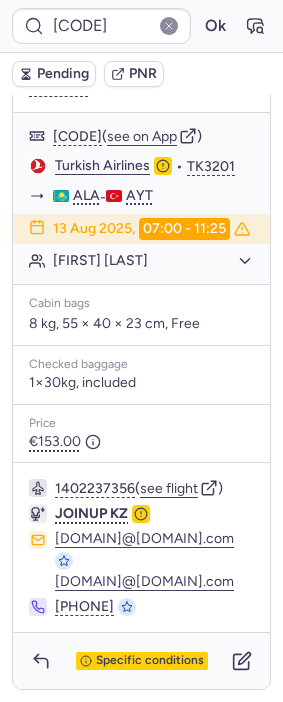 type on "CPD9MB" 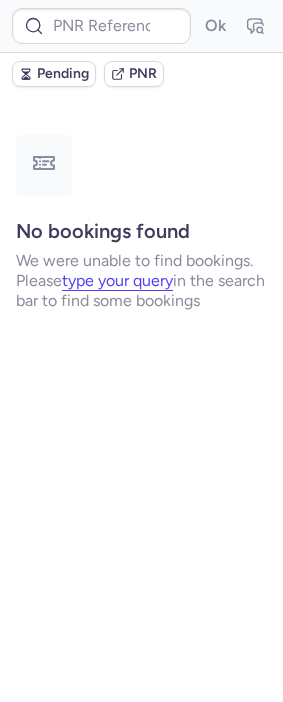scroll, scrollTop: 0, scrollLeft: 0, axis: both 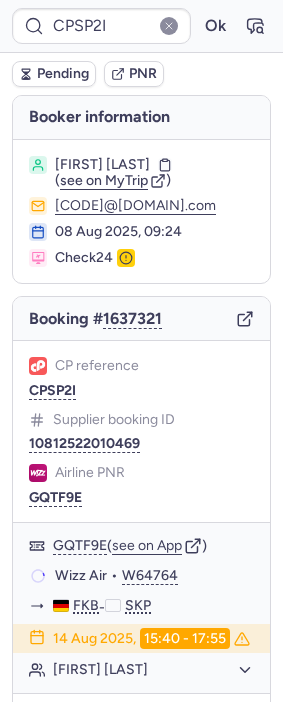 type on "[CODE]" 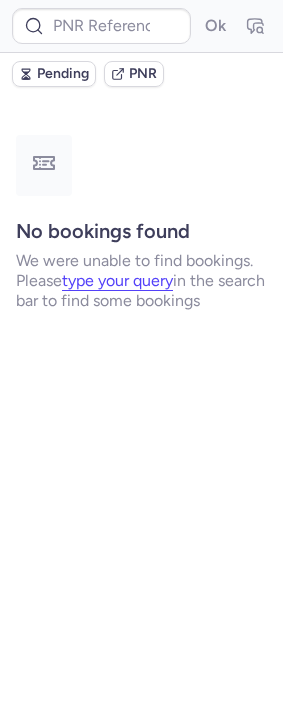 type on "CPSP2I" 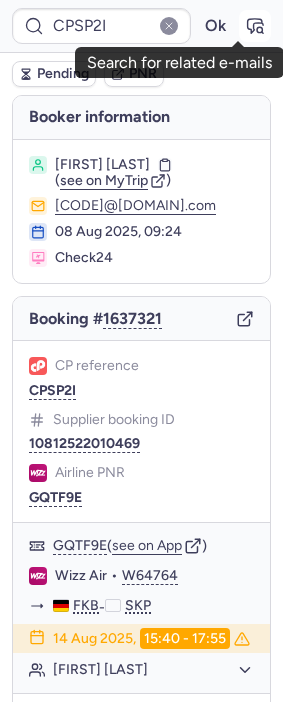 click at bounding box center (255, 26) 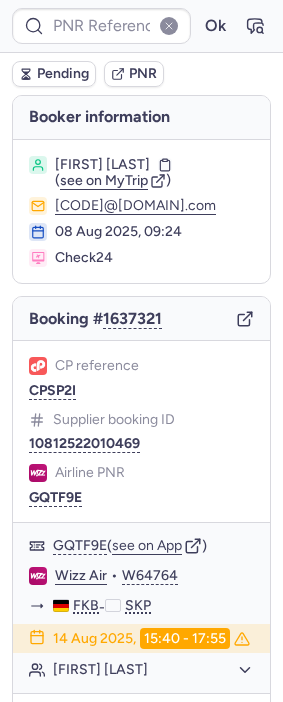 type on "CPSP2I" 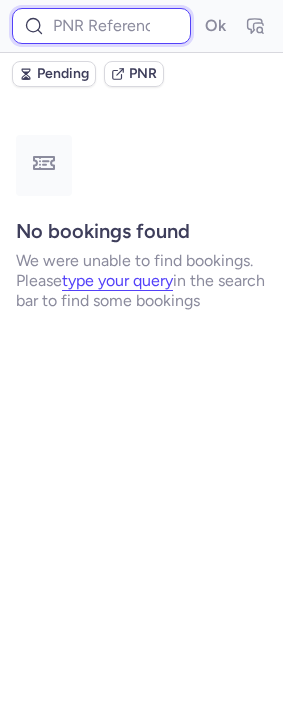 click at bounding box center [101, 26] 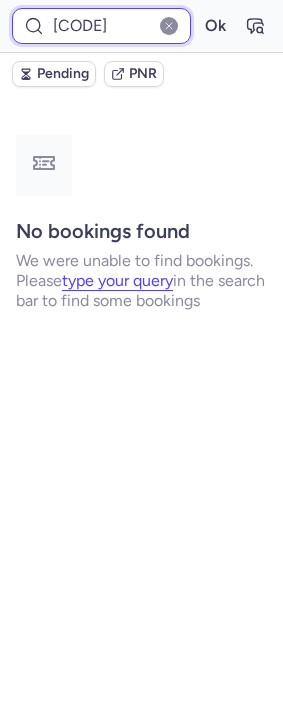 type on "[CODE]" 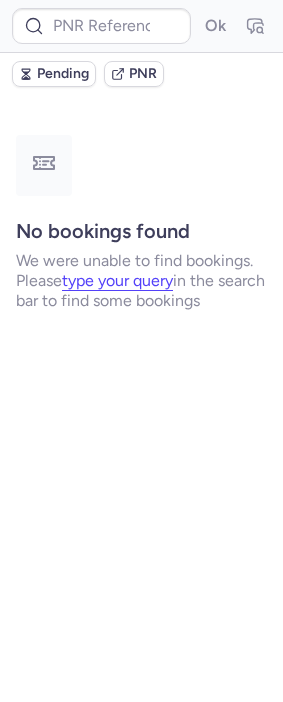 type on "CPD9MB" 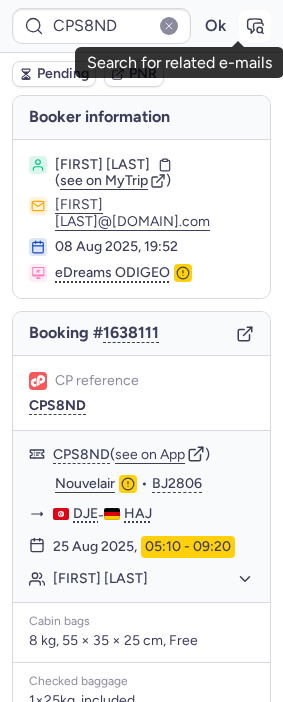 click 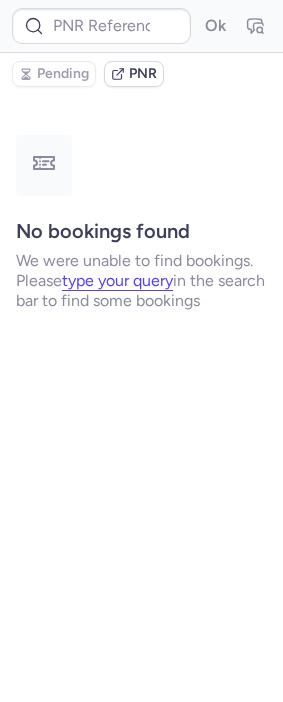 type on "CPS8ND" 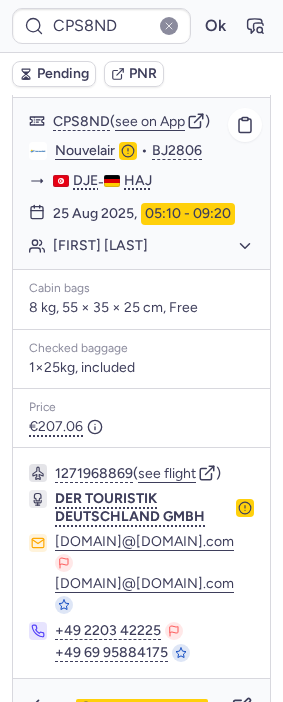 scroll, scrollTop: 343, scrollLeft: 0, axis: vertical 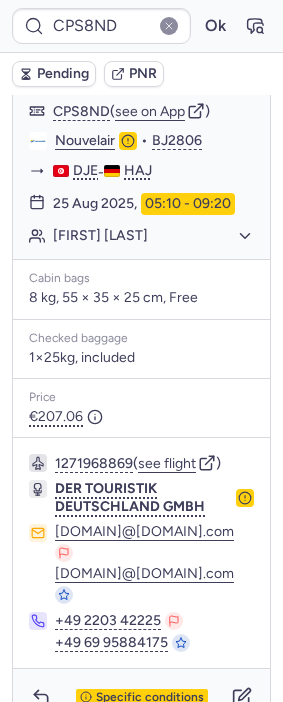 click on "Specific conditions" at bounding box center (141, 697) 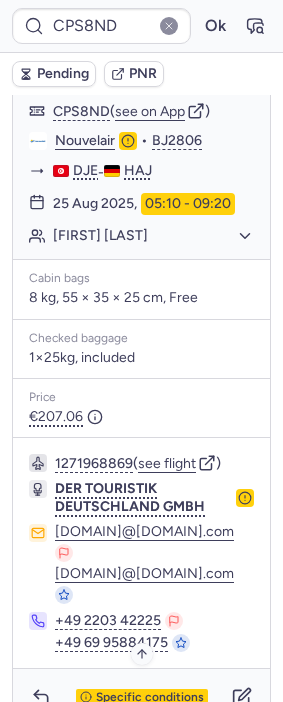 click on "Specific conditions" at bounding box center [150, 698] 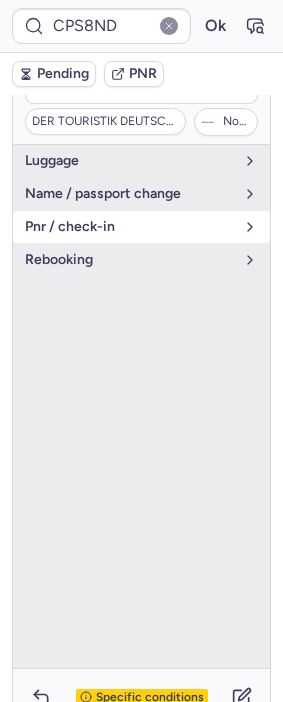 click on "pnr / check-in" at bounding box center [129, 227] 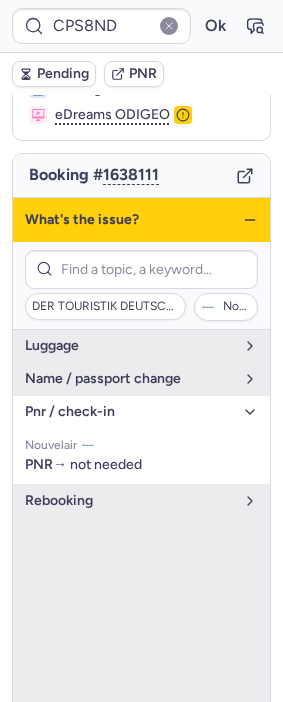 scroll, scrollTop: 120, scrollLeft: 0, axis: vertical 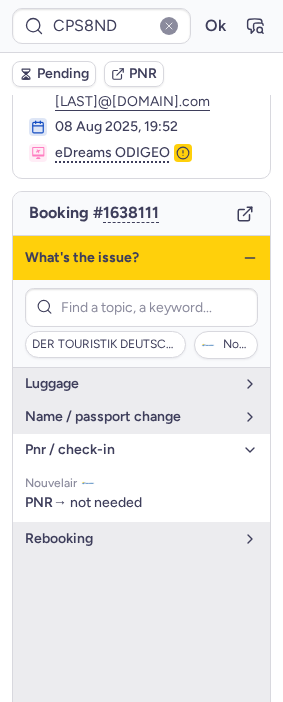 click 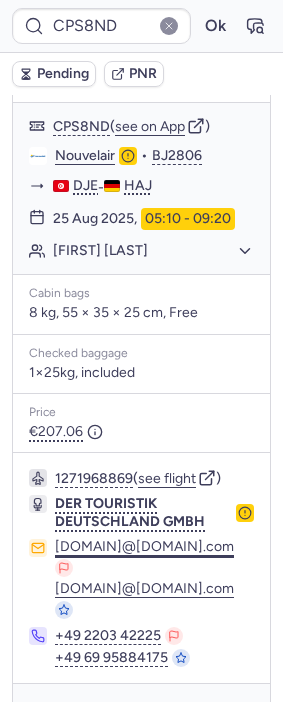 scroll, scrollTop: 343, scrollLeft: 0, axis: vertical 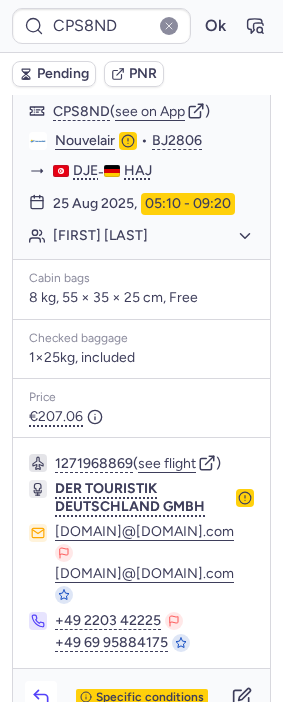 click 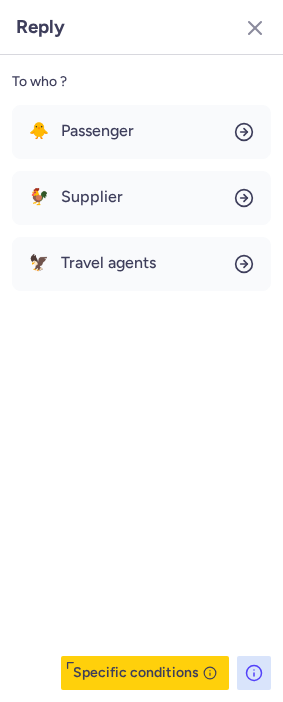 click on "To who ?" at bounding box center (141, 82) 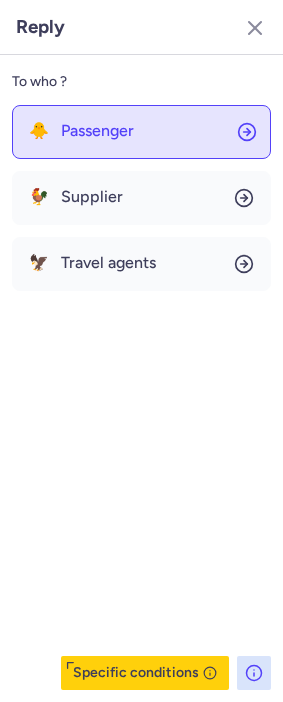 click on "🐥 Passenger" 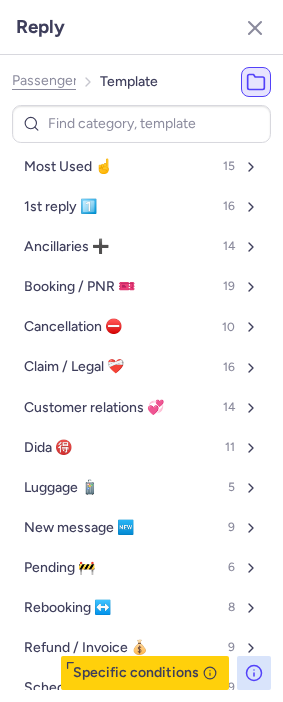 click at bounding box center (141, 124) 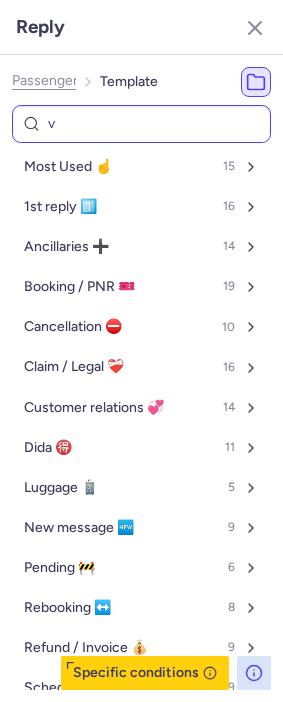 type on "vo" 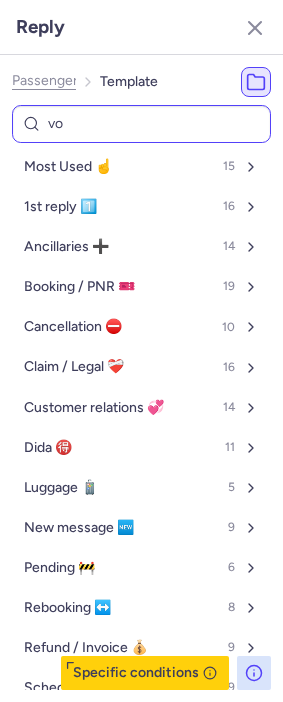 select on "en" 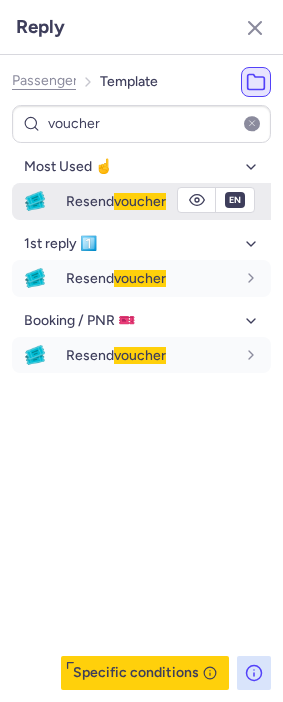 type on "voucher" 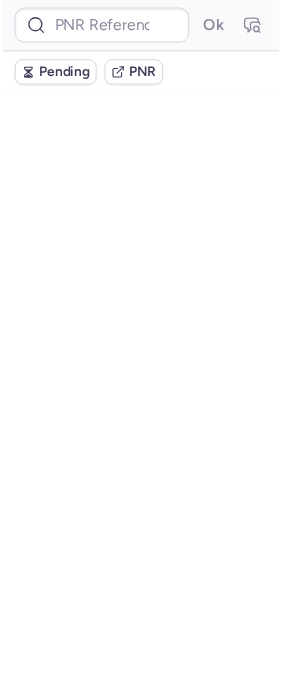 scroll, scrollTop: 0, scrollLeft: 0, axis: both 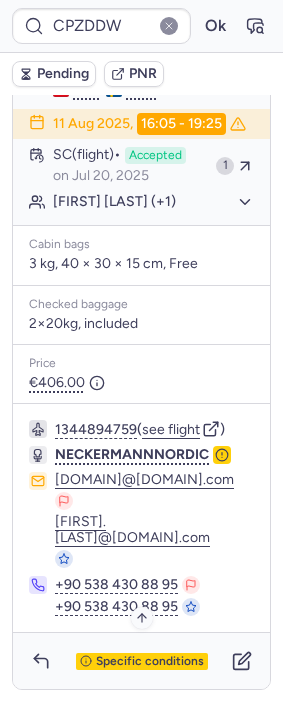 click on "Specific conditions" at bounding box center [150, 662] 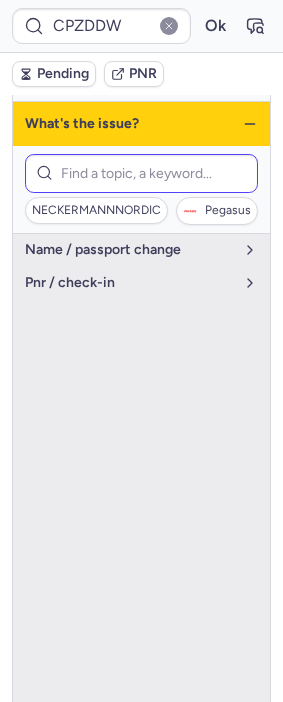 scroll, scrollTop: 231, scrollLeft: 0, axis: vertical 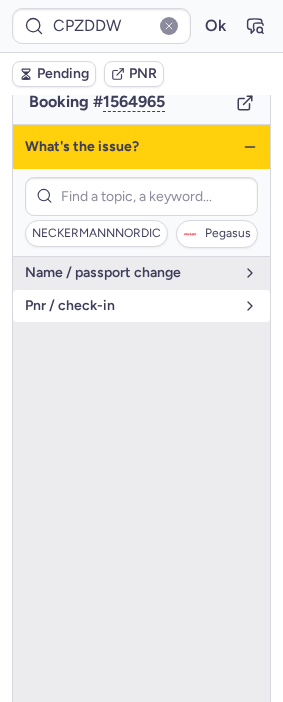 click on "pnr / check-in" at bounding box center [129, 306] 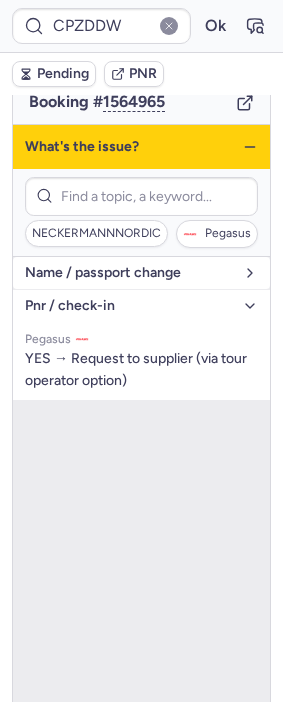 click on "name / passport change" at bounding box center [129, 273] 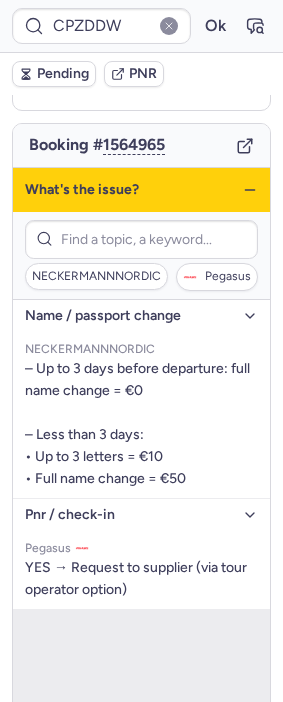 scroll, scrollTop: 120, scrollLeft: 0, axis: vertical 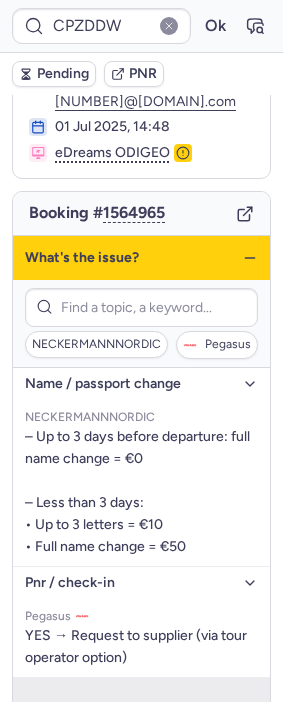 click 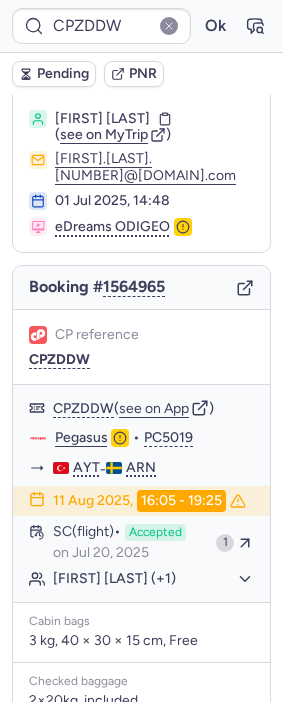 scroll, scrollTop: 8, scrollLeft: 0, axis: vertical 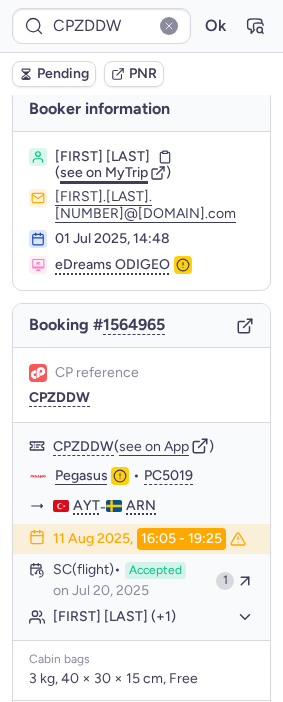 click on "see on MyTrip" at bounding box center [104, 172] 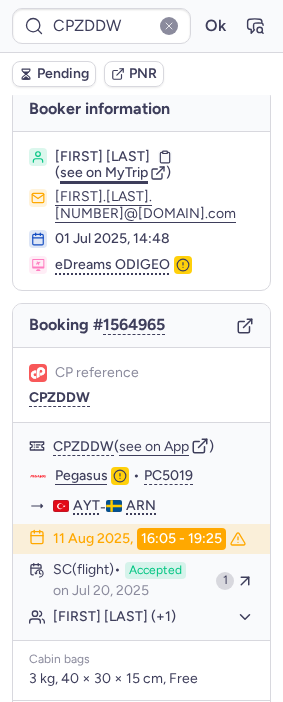 type on "CPD9MB" 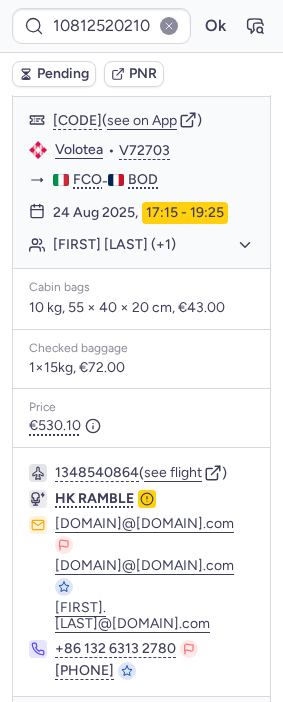 scroll, scrollTop: 444, scrollLeft: 0, axis: vertical 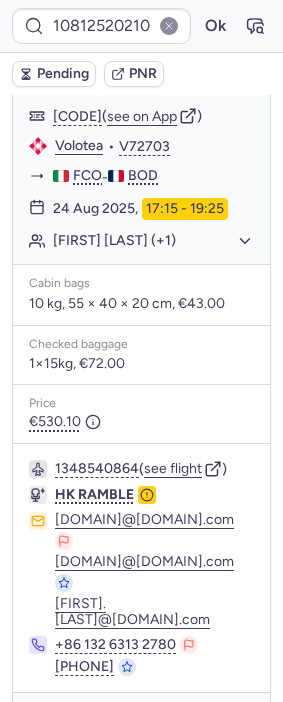 type on "[CODE]" 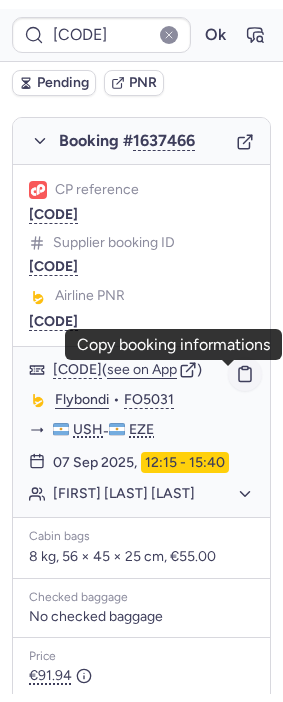 scroll, scrollTop: 1222, scrollLeft: 0, axis: vertical 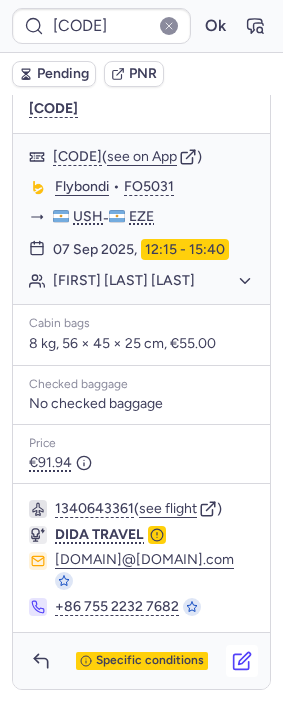 click 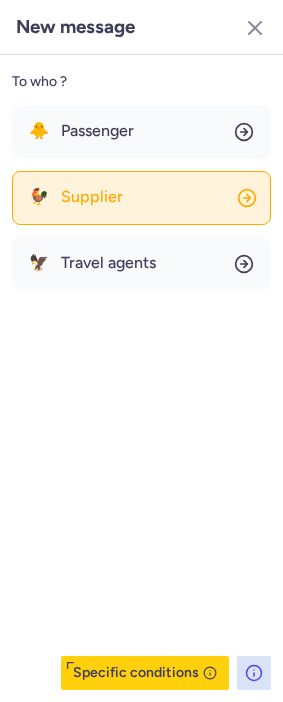 click on "Supplier" at bounding box center [92, 197] 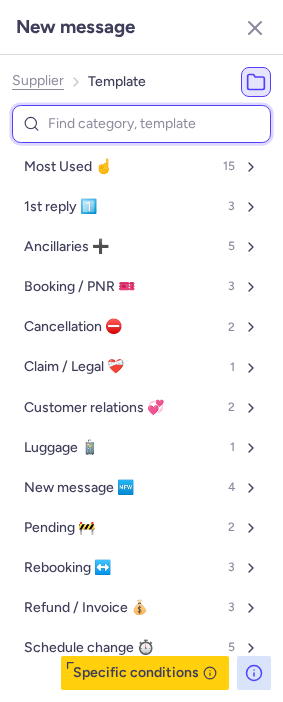 click at bounding box center [141, 124] 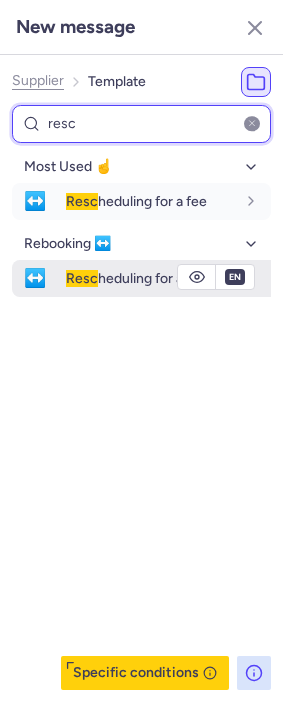 type on "resc" 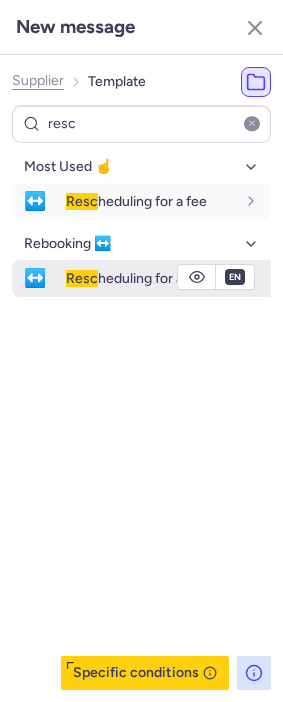 click on "Resc heduling for a fee" at bounding box center [136, 278] 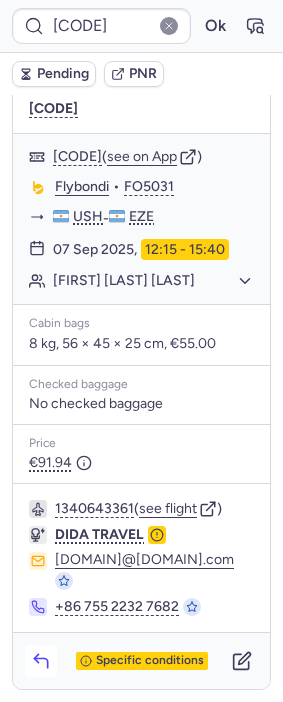 click 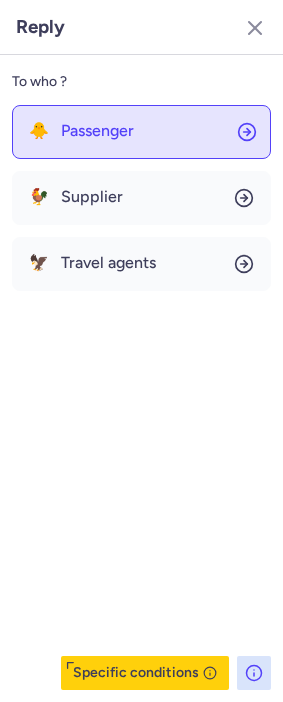 click on "🐥 Passenger" 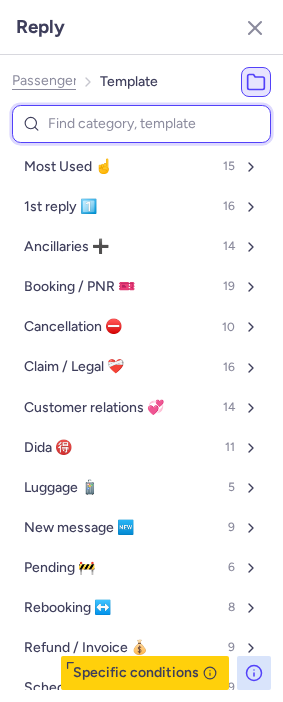 click at bounding box center [141, 124] 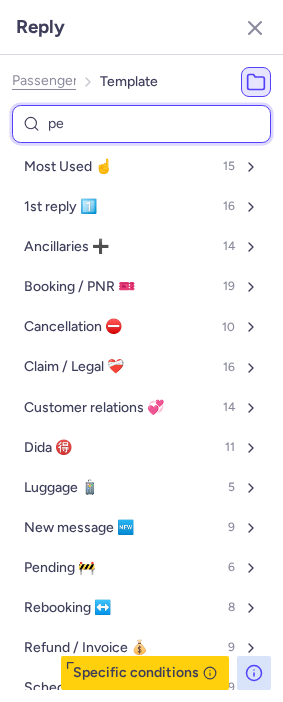 type on "pen" 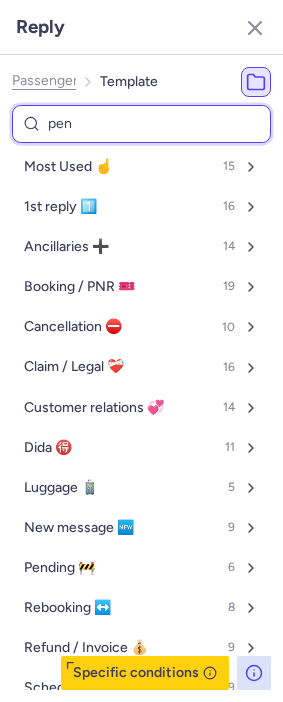select on "en" 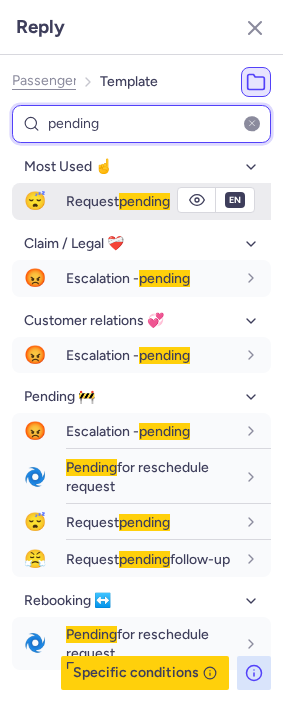 type on "pending" 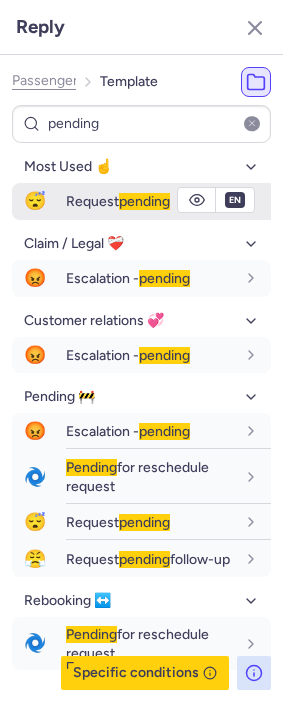 click on "Request  pending" at bounding box center [168, 201] 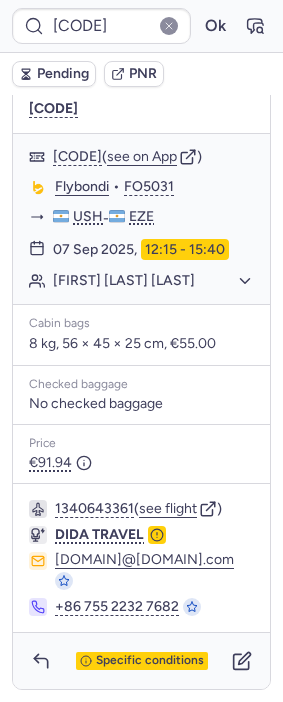 click on "Pending" at bounding box center (54, 74) 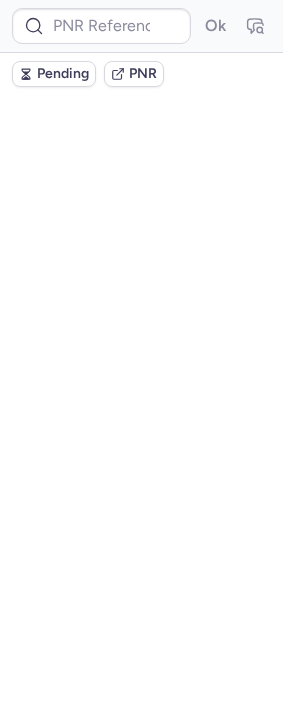 scroll, scrollTop: 0, scrollLeft: 0, axis: both 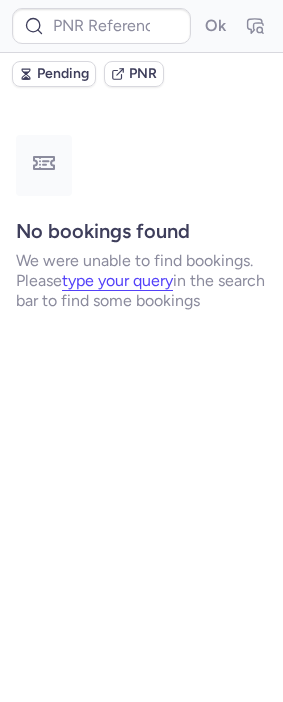 type on "10812520210421" 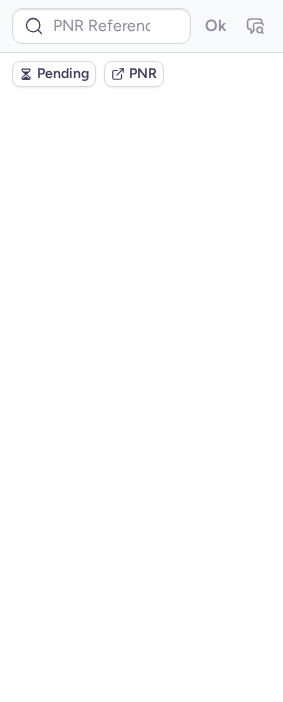 scroll, scrollTop: 0, scrollLeft: 0, axis: both 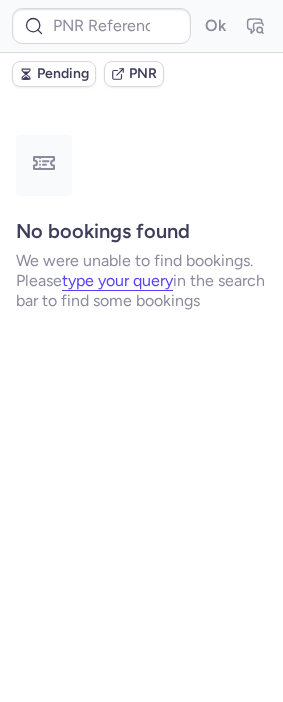 type on "CPZDDW" 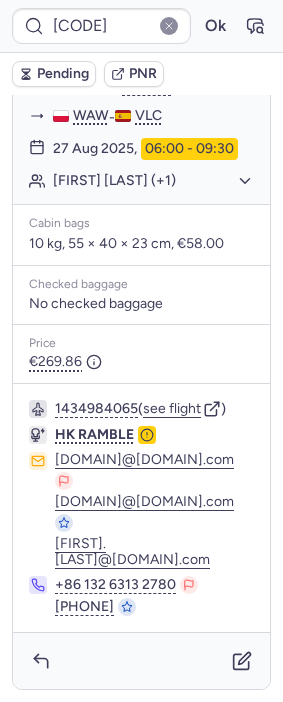 scroll, scrollTop: 559, scrollLeft: 0, axis: vertical 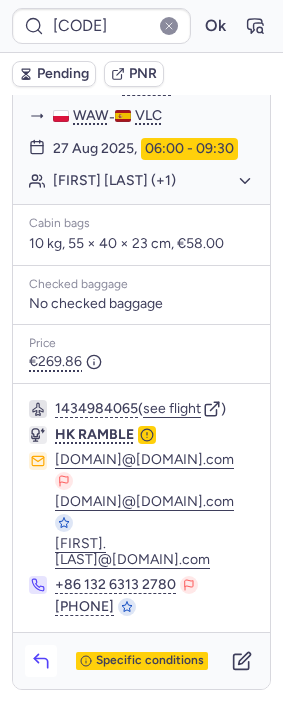 click 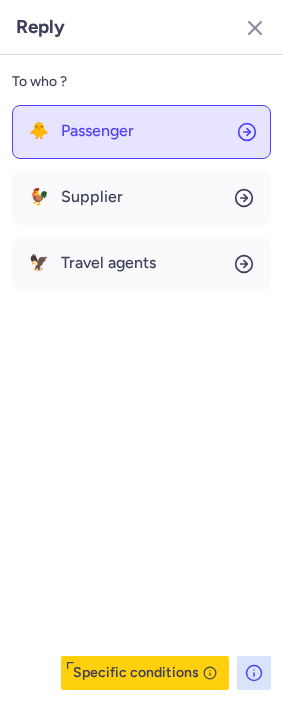 click on "🐥 Passenger" 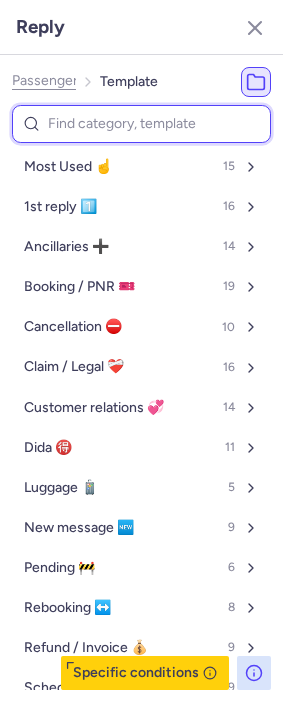 click at bounding box center (141, 124) 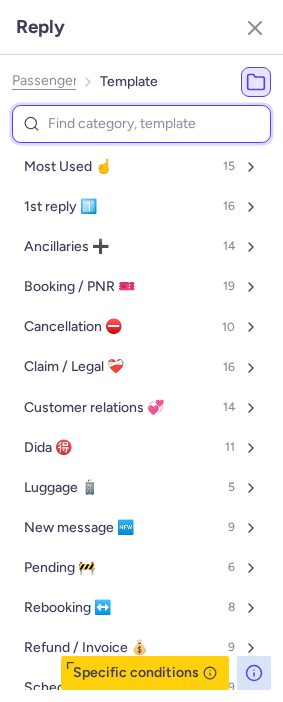 type on "p" 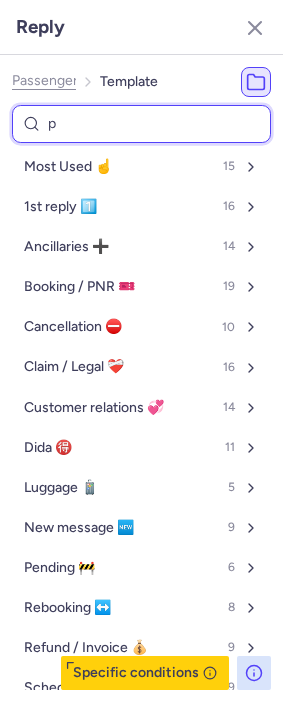 select on "en" 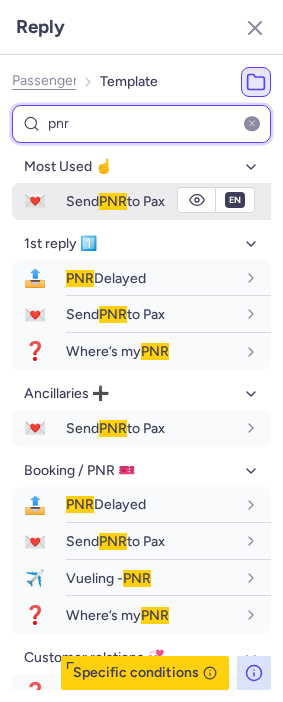 type on "pnr" 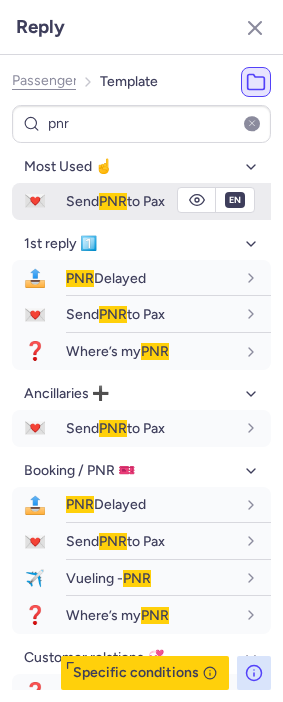 click on "Send  PNR  to Pax" at bounding box center [168, 201] 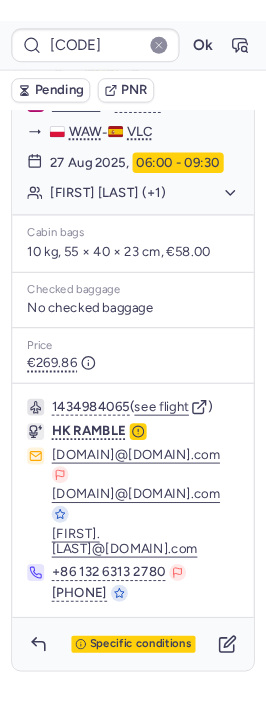 scroll, scrollTop: 225, scrollLeft: 0, axis: vertical 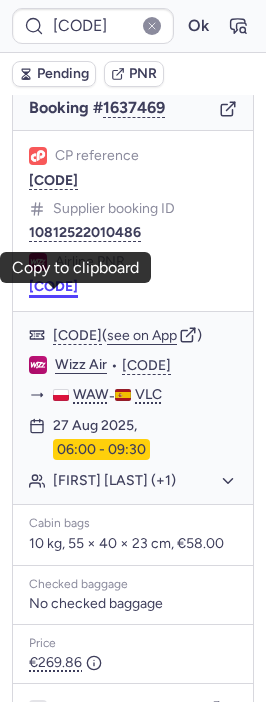 drag, startPoint x: 61, startPoint y: 298, endPoint x: 17, endPoint y: 283, distance: 46.486557 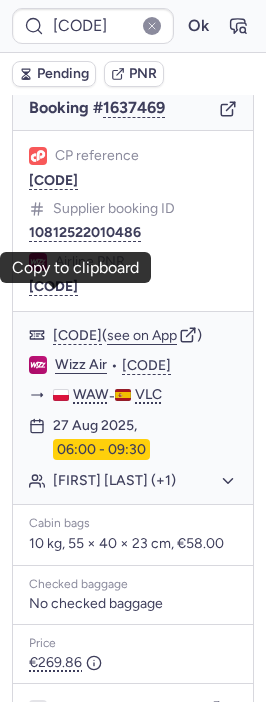 click on "[CODE]" at bounding box center (53, 287) 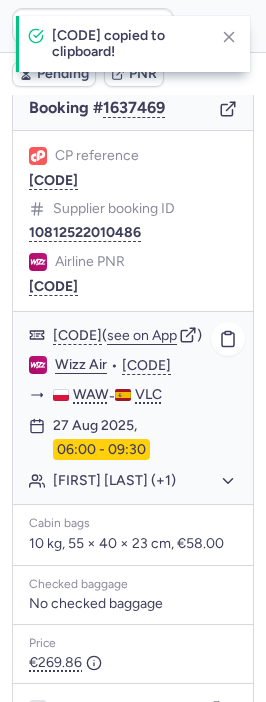 click on "Wizz Air" 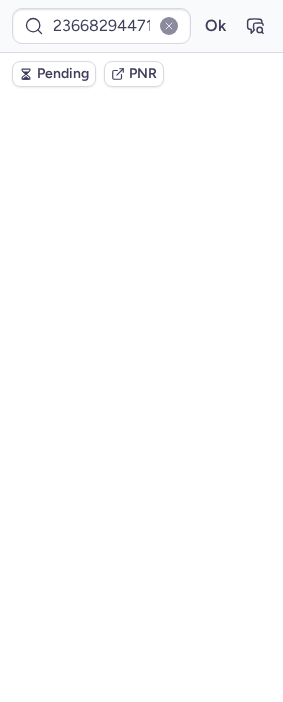 scroll, scrollTop: 0, scrollLeft: 0, axis: both 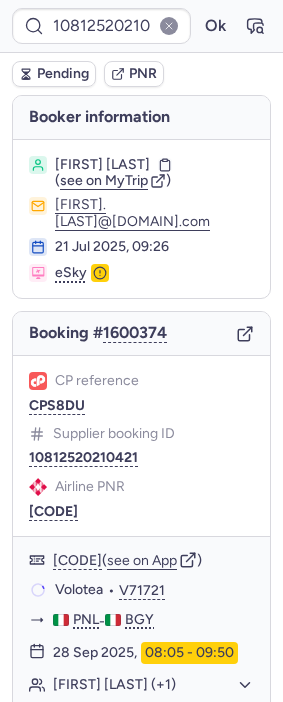 type on "CPZDDW" 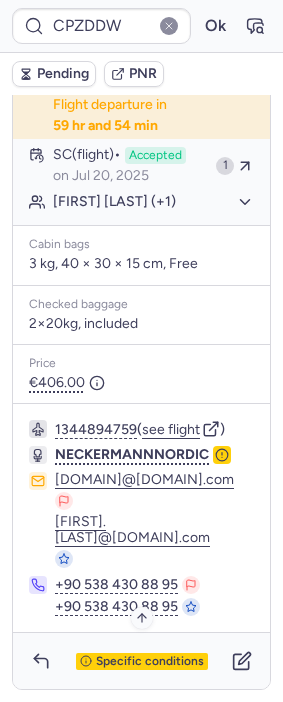 click on "Specific conditions" at bounding box center [142, 662] 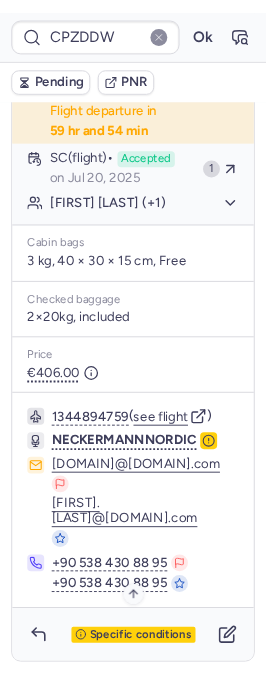 scroll, scrollTop: 121, scrollLeft: 0, axis: vertical 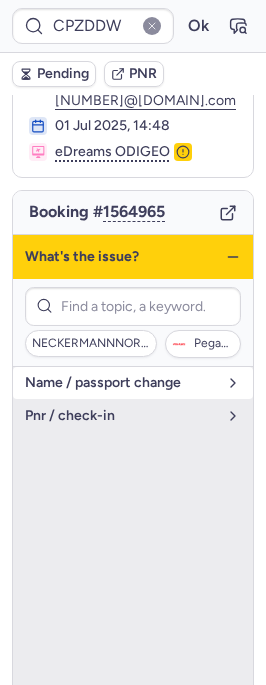 click on "name / passport change" at bounding box center [121, 383] 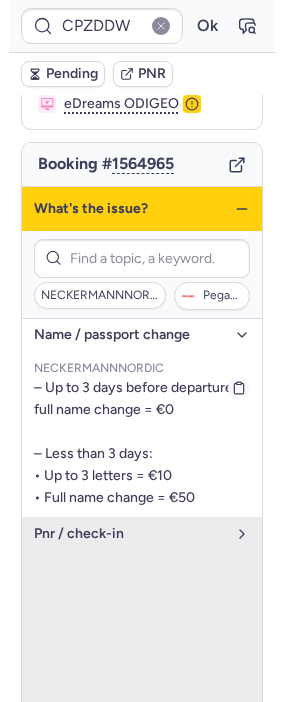 scroll, scrollTop: 326, scrollLeft: 0, axis: vertical 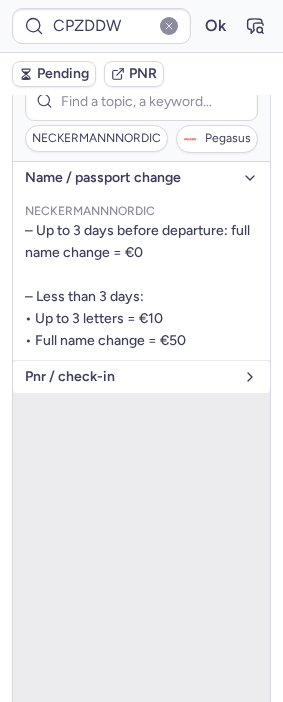 click on "pnr / check-in" at bounding box center (129, 377) 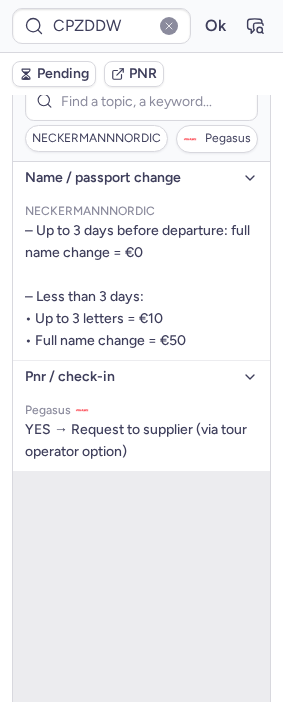 click on "name / passport change" at bounding box center [141, 178] 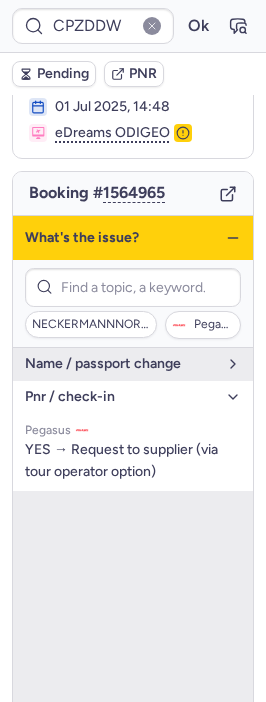 scroll, scrollTop: 120, scrollLeft: 0, axis: vertical 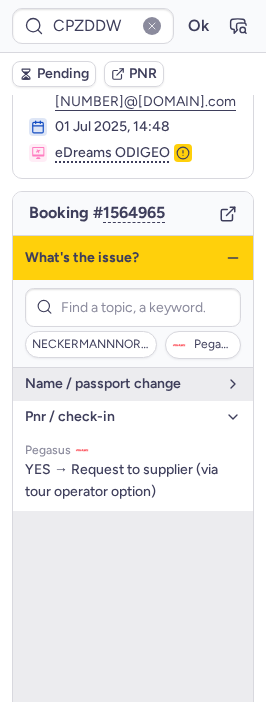 click 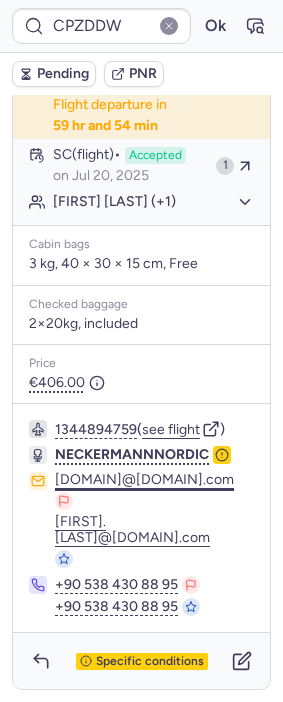 scroll, scrollTop: 531, scrollLeft: 0, axis: vertical 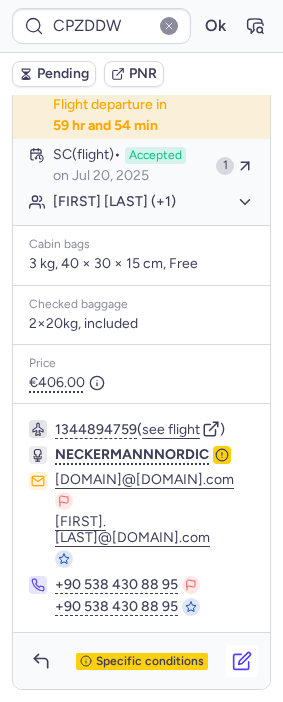 click 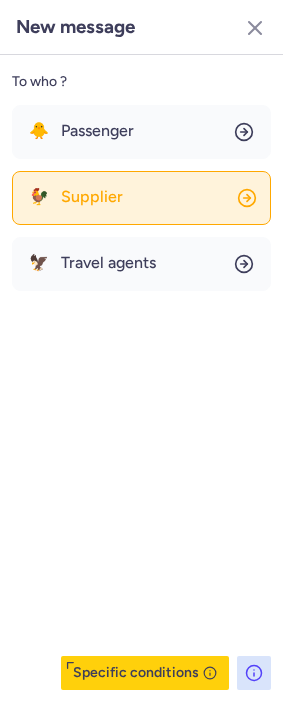 click on "🐓 Supplier" 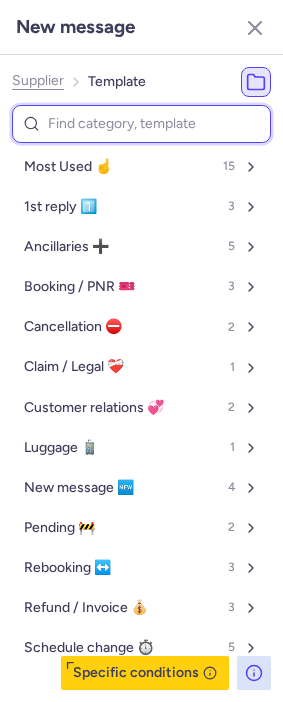 drag, startPoint x: 118, startPoint y: 151, endPoint x: 118, endPoint y: 125, distance: 26 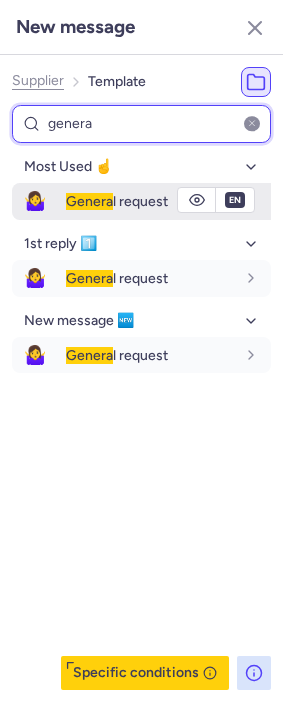 type on "genera" 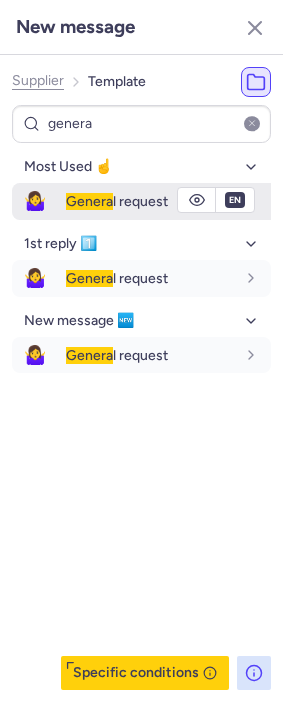 click on "Genera" at bounding box center [89, 201] 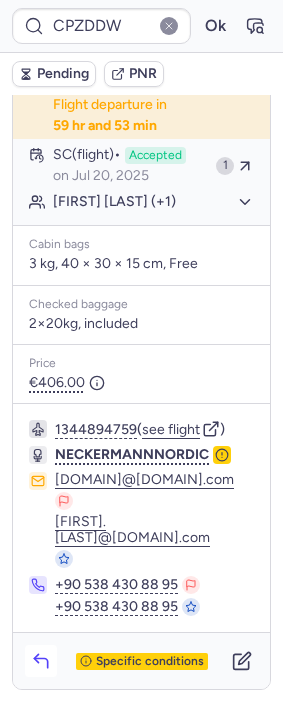 click 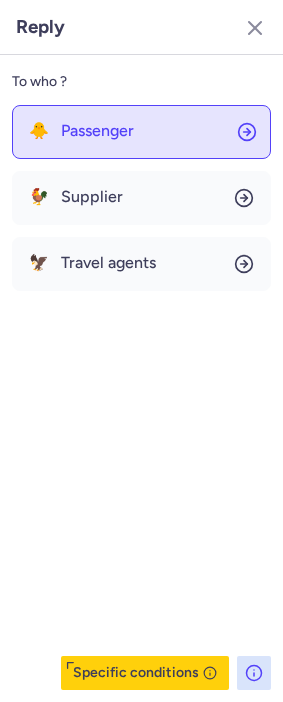 click on "🐥 Passenger" 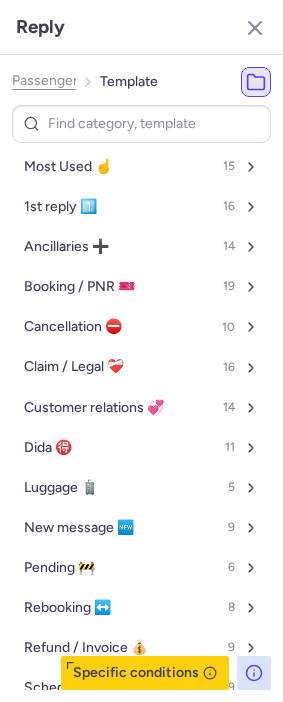 click at bounding box center [141, 124] 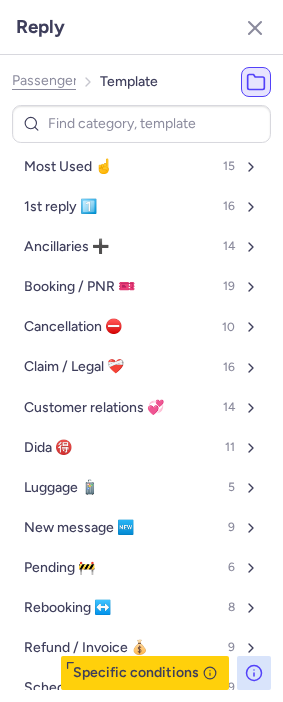 type on "p" 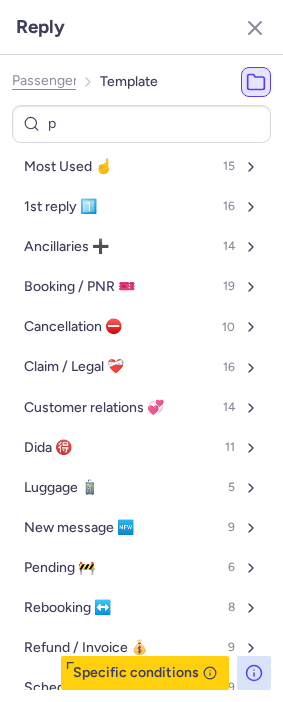 select on "en" 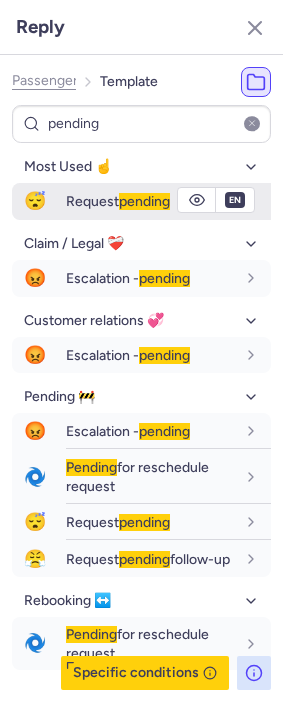 type on "pending" 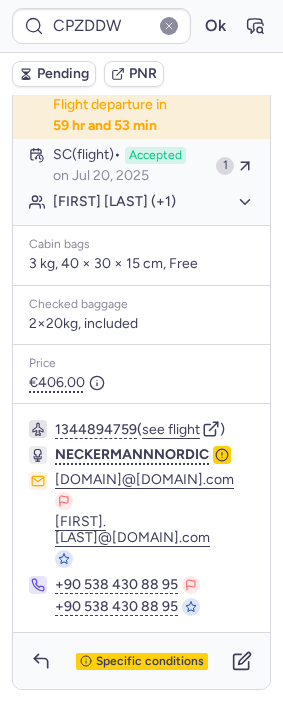 click on "Pending" at bounding box center (63, 74) 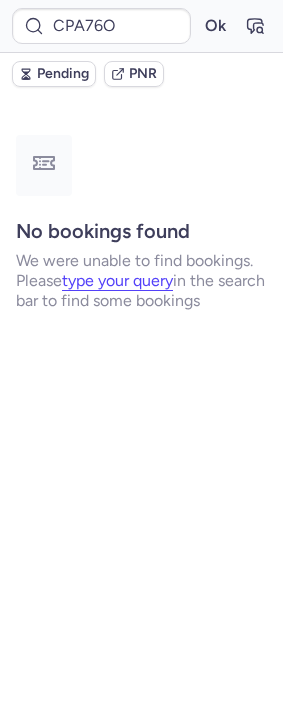 scroll, scrollTop: 0, scrollLeft: 0, axis: both 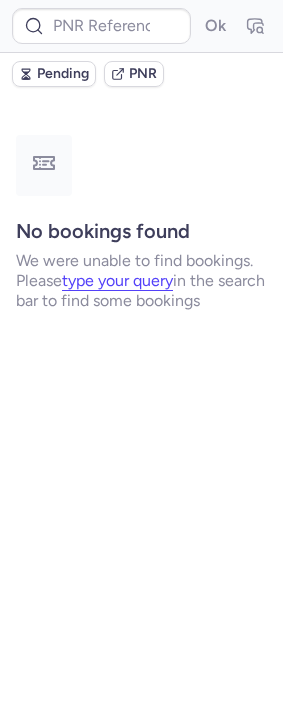 type on "CPOZ4H" 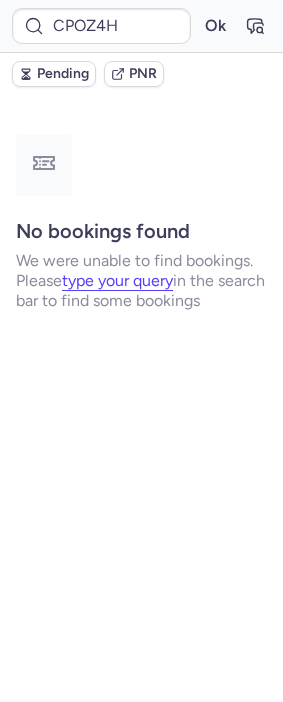 scroll, scrollTop: 0, scrollLeft: 0, axis: both 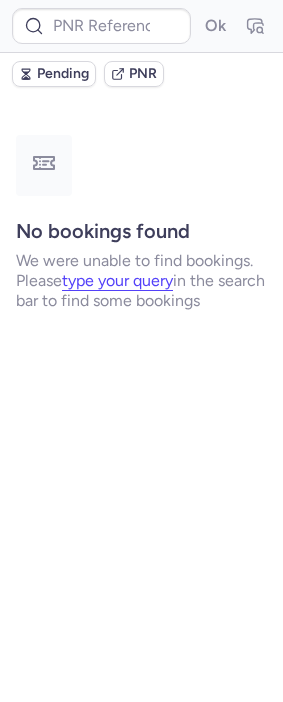 type on "CPZDDW" 